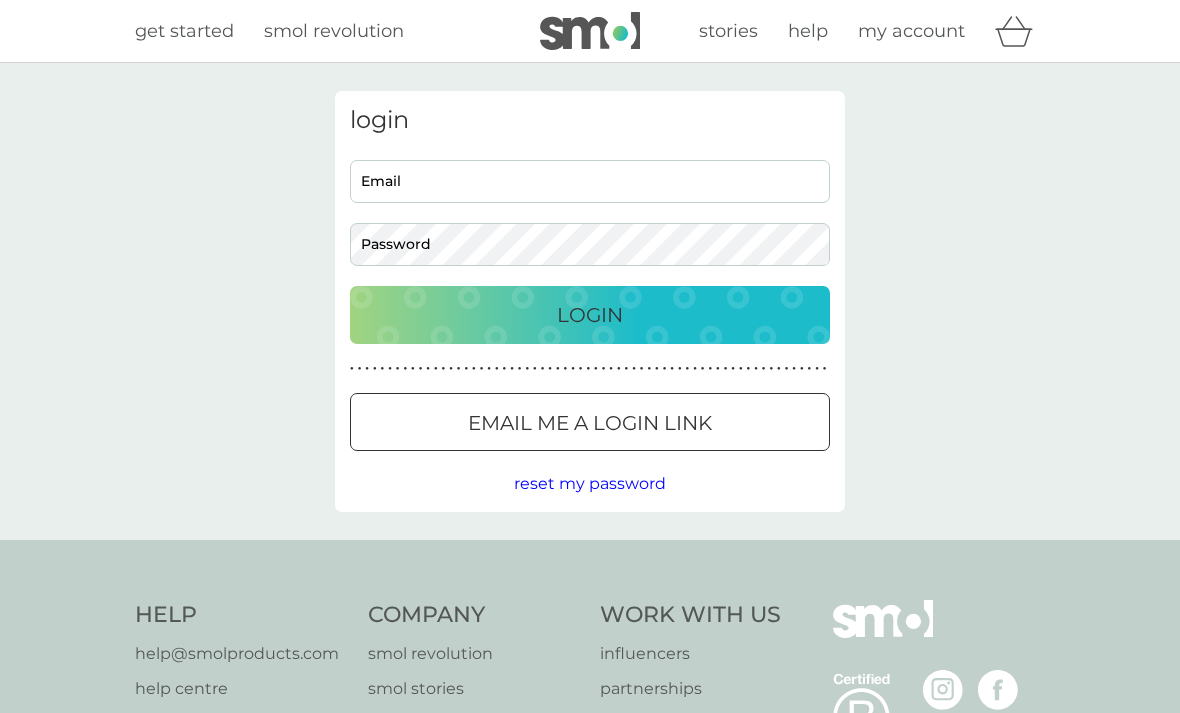 scroll, scrollTop: 0, scrollLeft: 0, axis: both 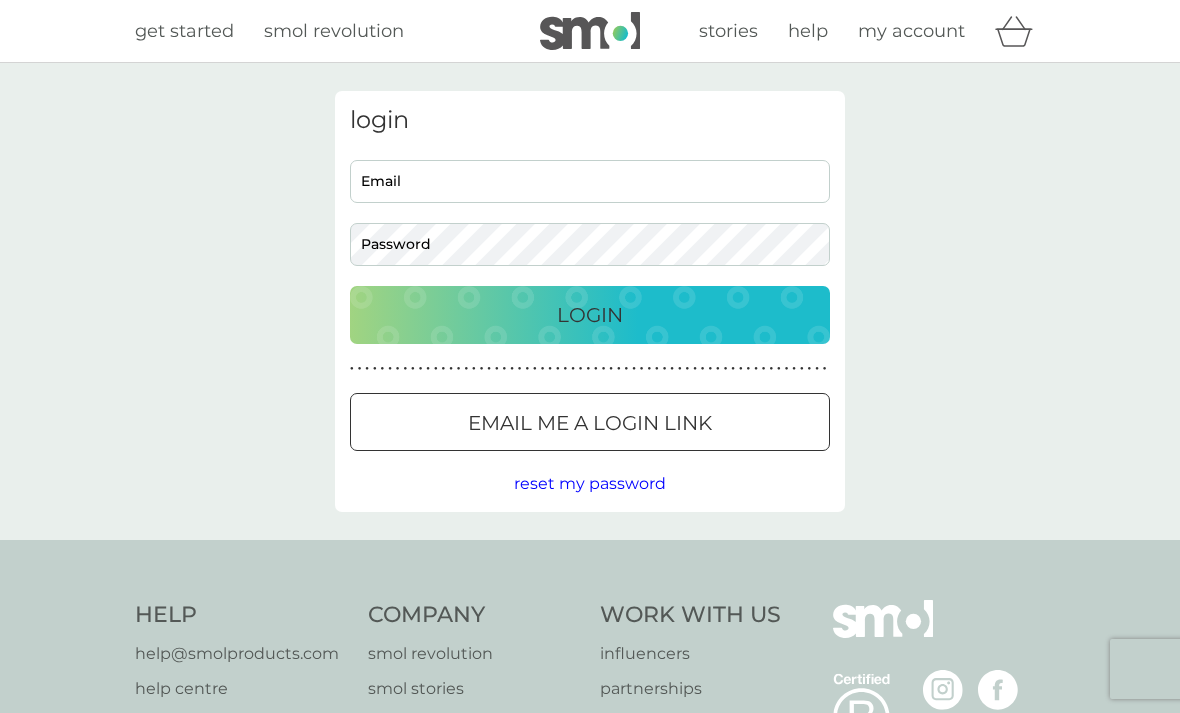click on "Email" at bounding box center (590, 181) 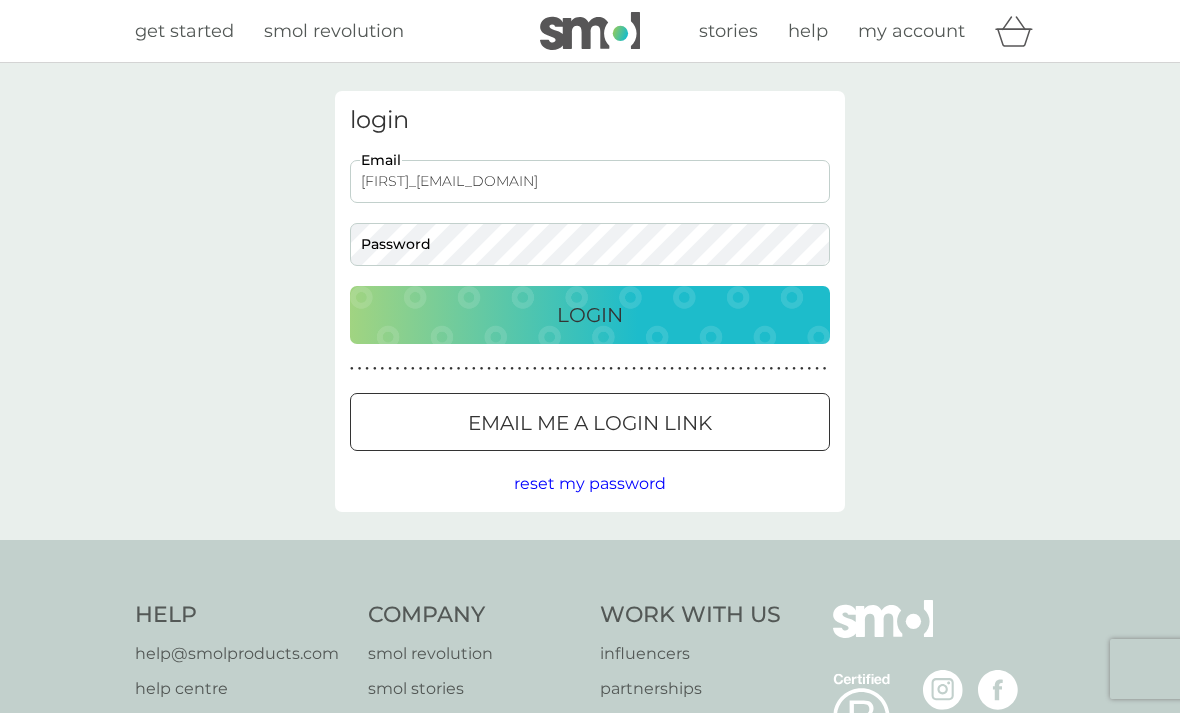 type on "[FIRST]_[EMAIL_DOMAIN]" 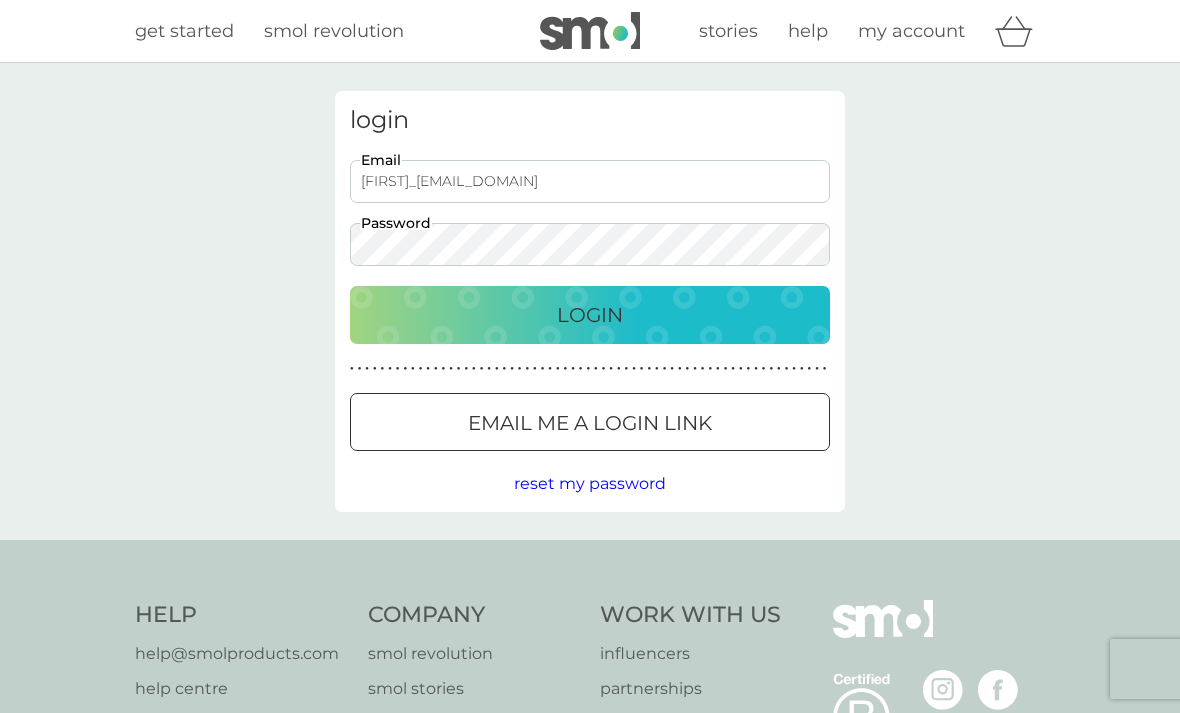 click on "Login" at bounding box center (590, 315) 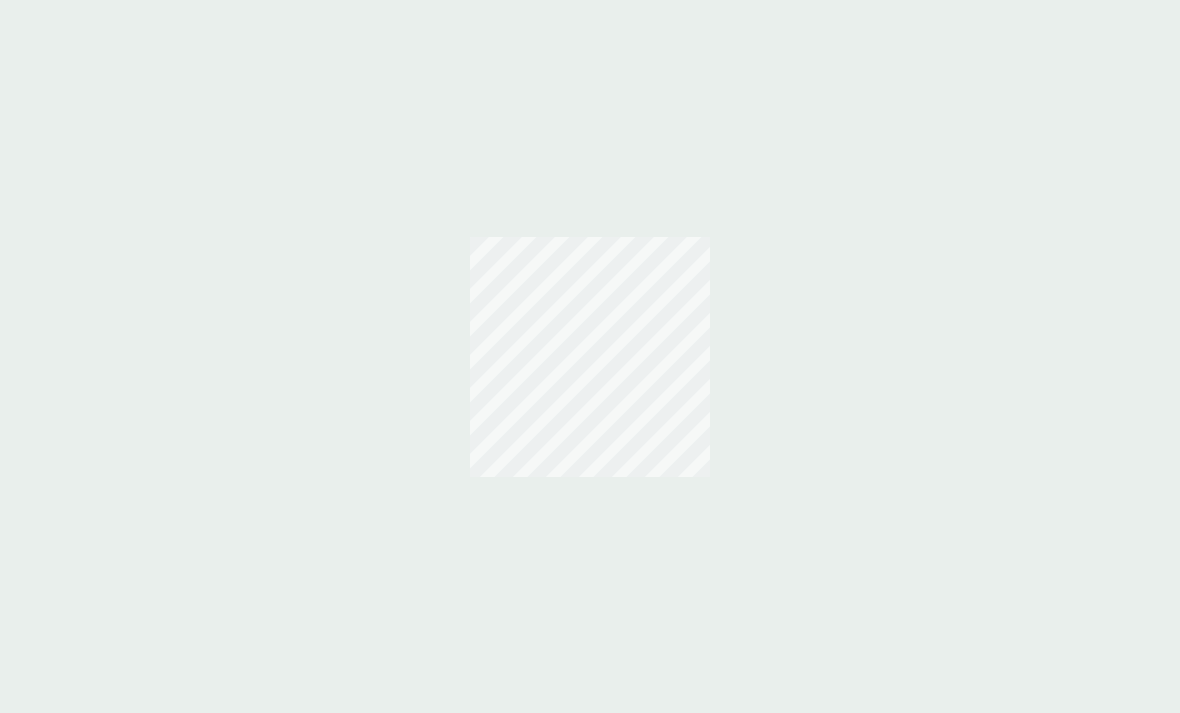scroll, scrollTop: 0, scrollLeft: 0, axis: both 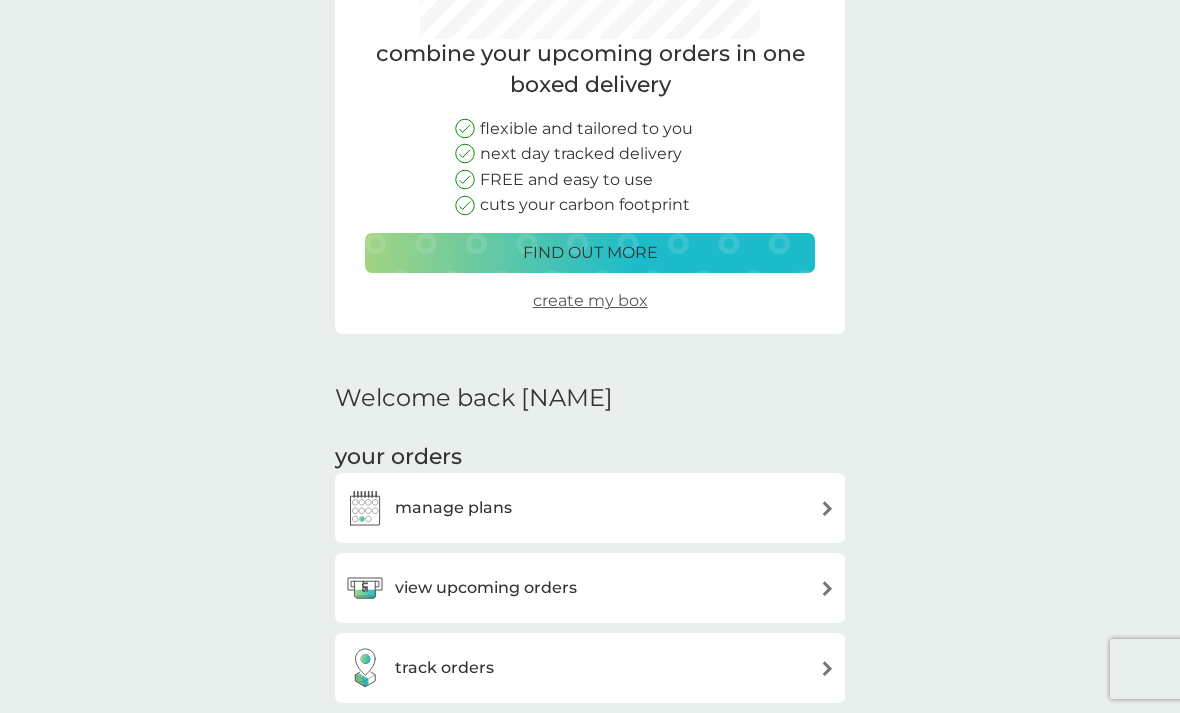 click on "manage plans" at bounding box center (590, 508) 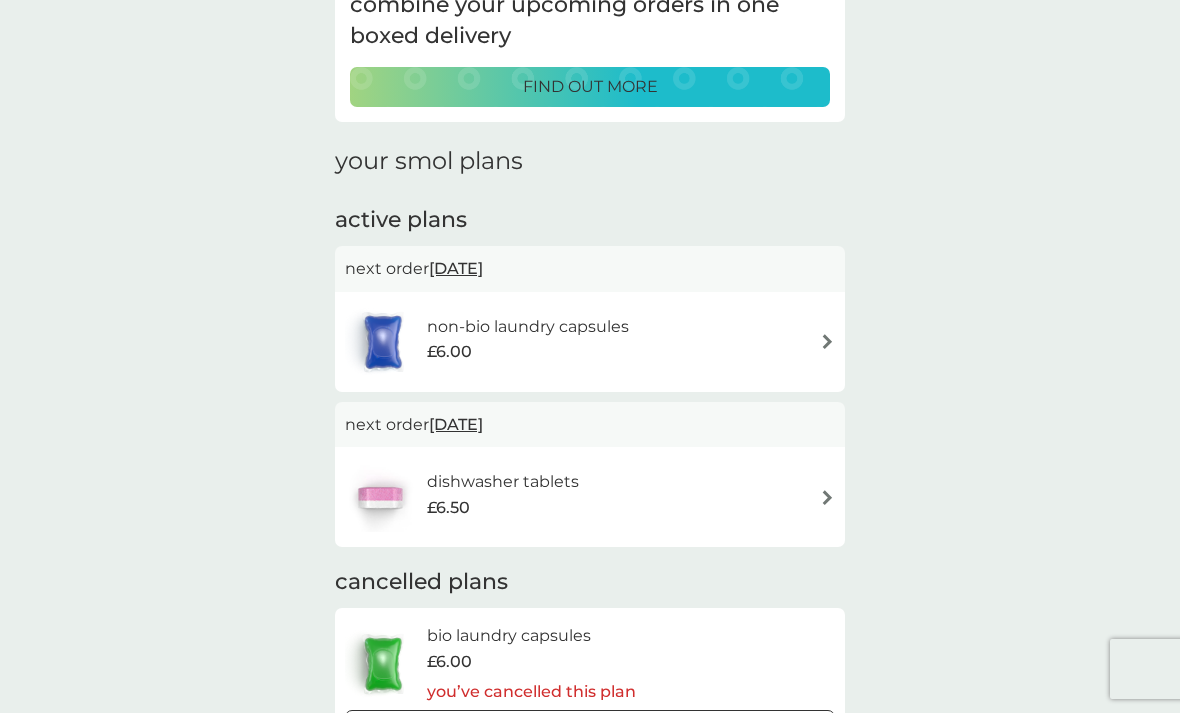 scroll, scrollTop: 173, scrollLeft: 0, axis: vertical 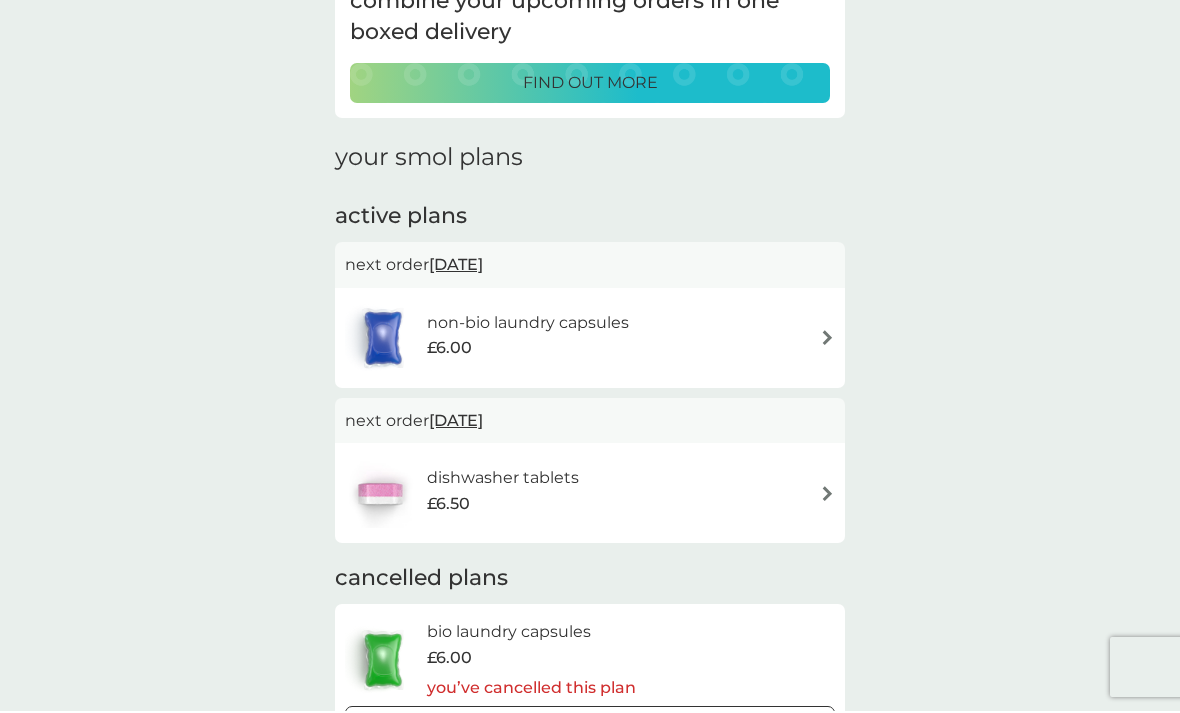 click on "[DATE]" at bounding box center [456, 422] 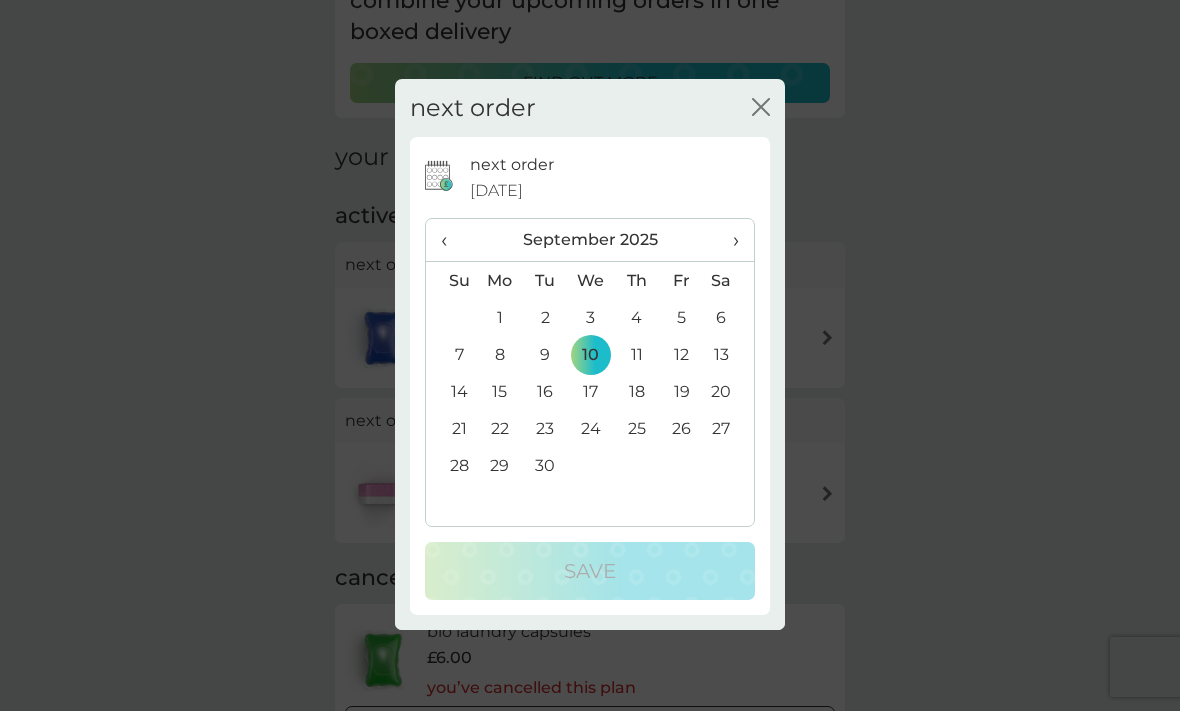 scroll, scrollTop: 175, scrollLeft: 0, axis: vertical 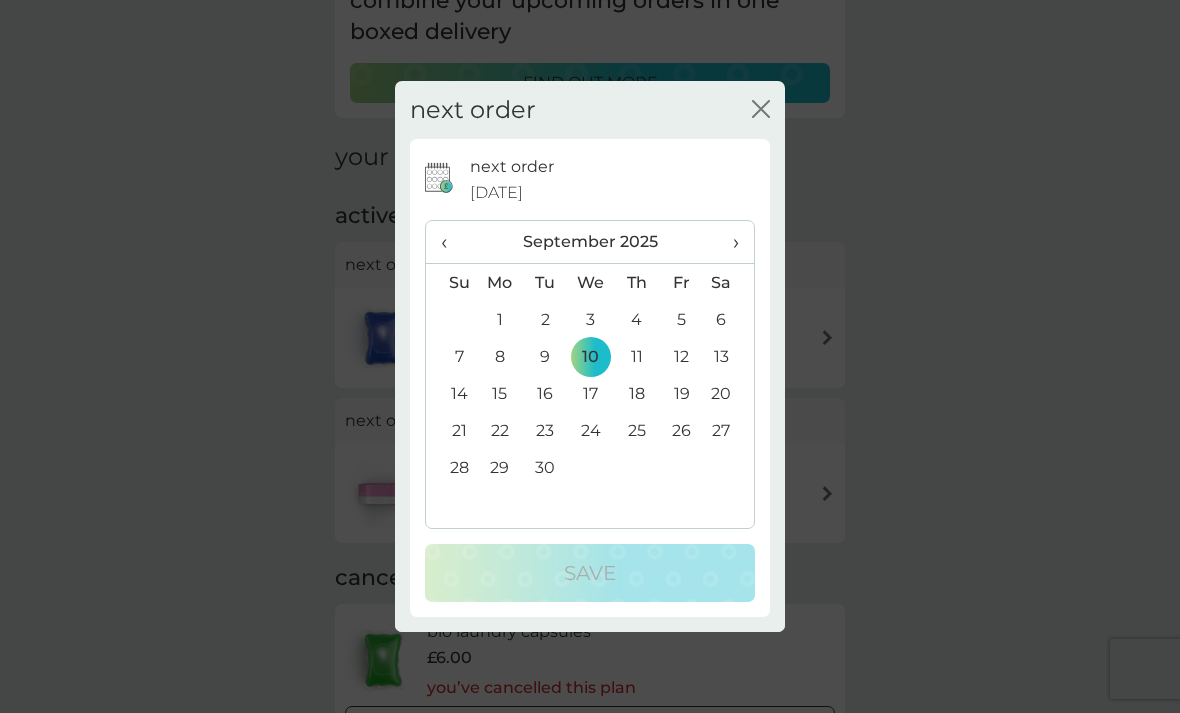 click on "close" 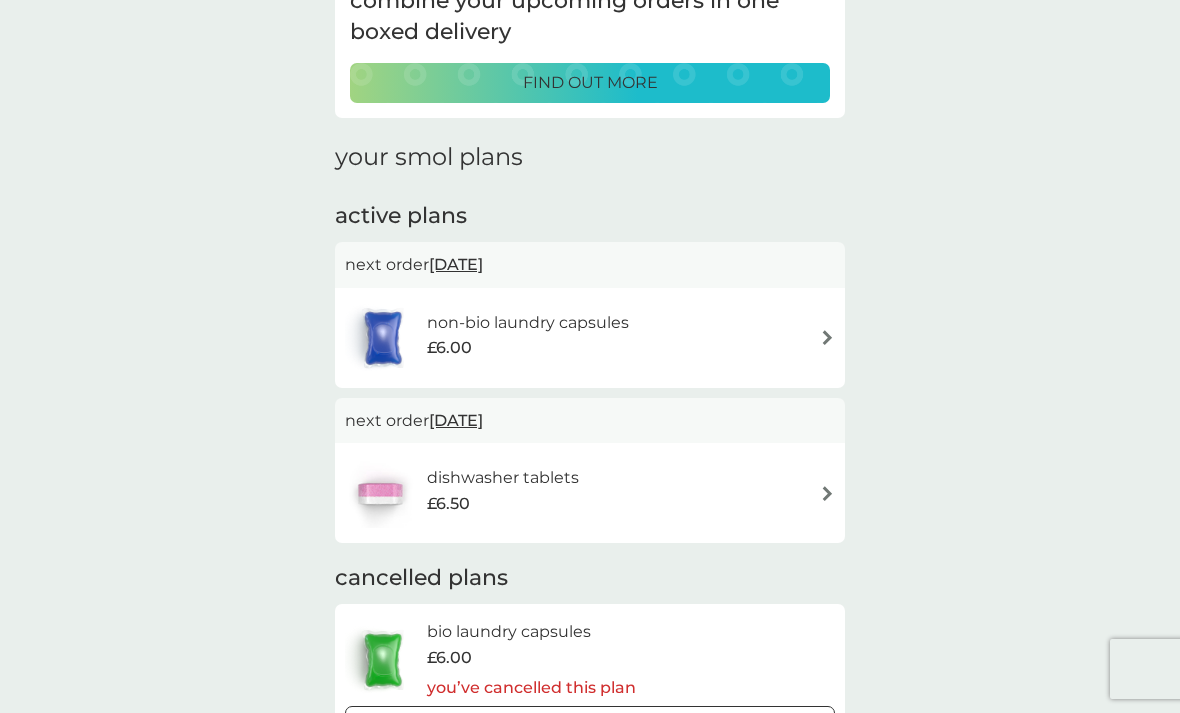 click on "dishwasher tablets £6.50" at bounding box center (590, 493) 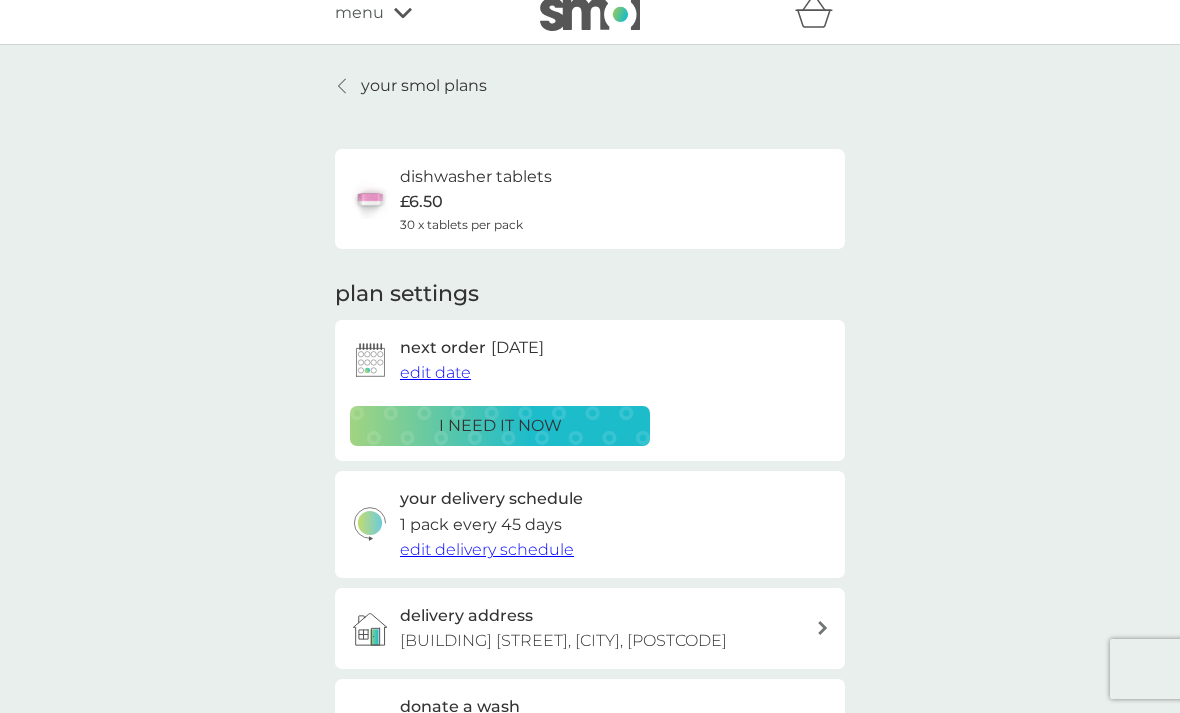scroll, scrollTop: 8, scrollLeft: 0, axis: vertical 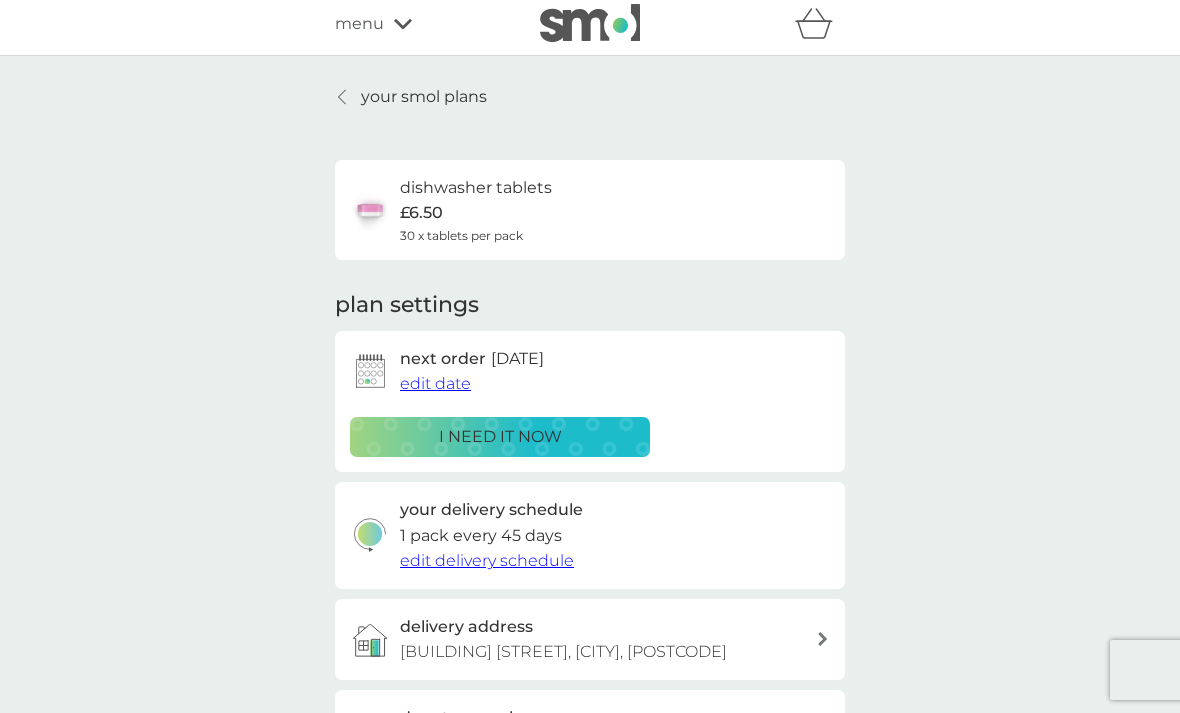 click on "edit date" at bounding box center [435, 382] 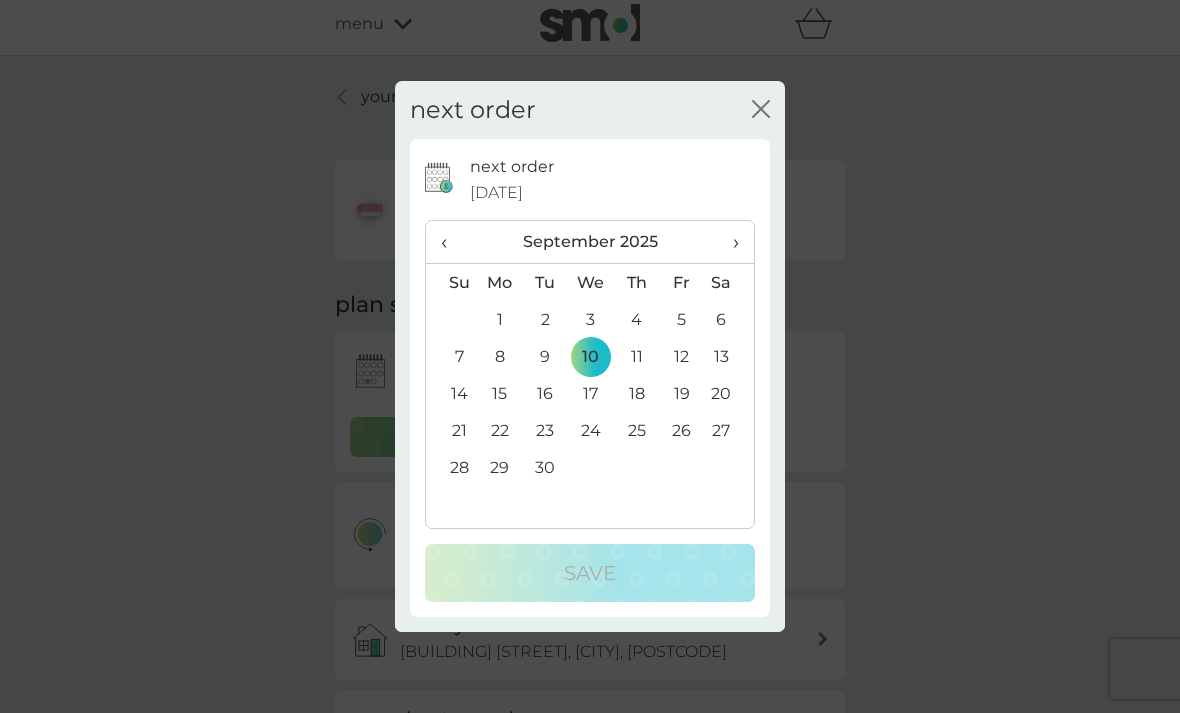 click on "›" at bounding box center [729, 242] 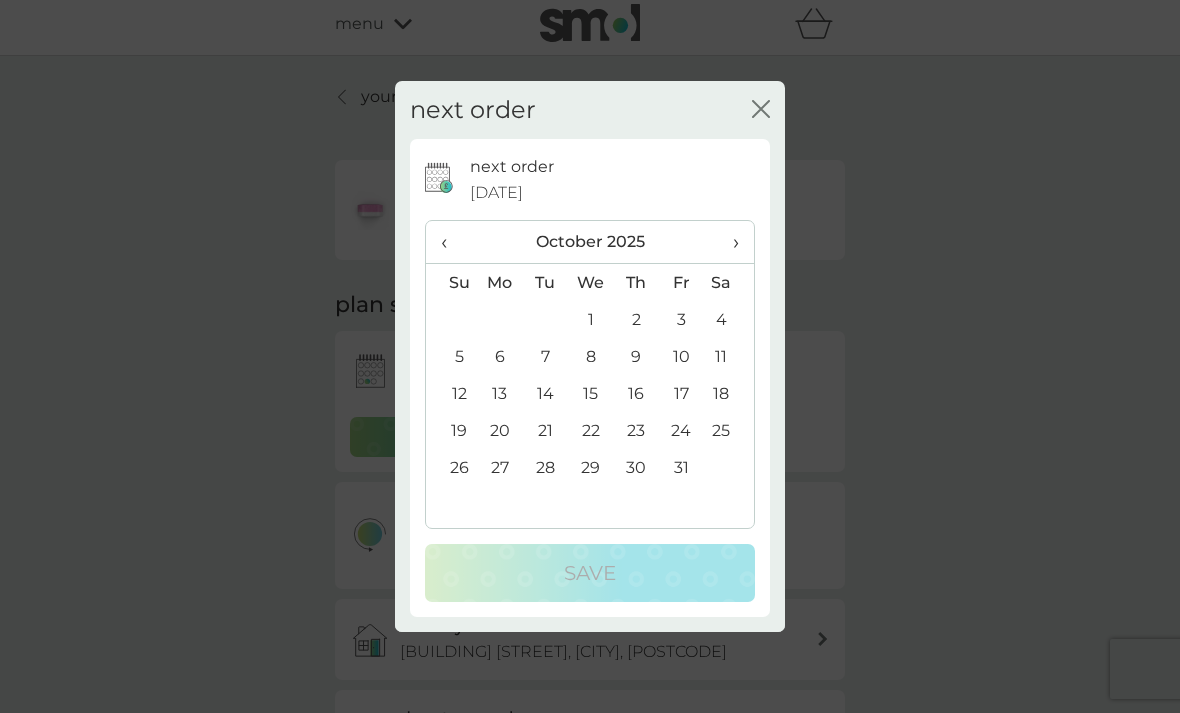 click on "1" at bounding box center [591, 319] 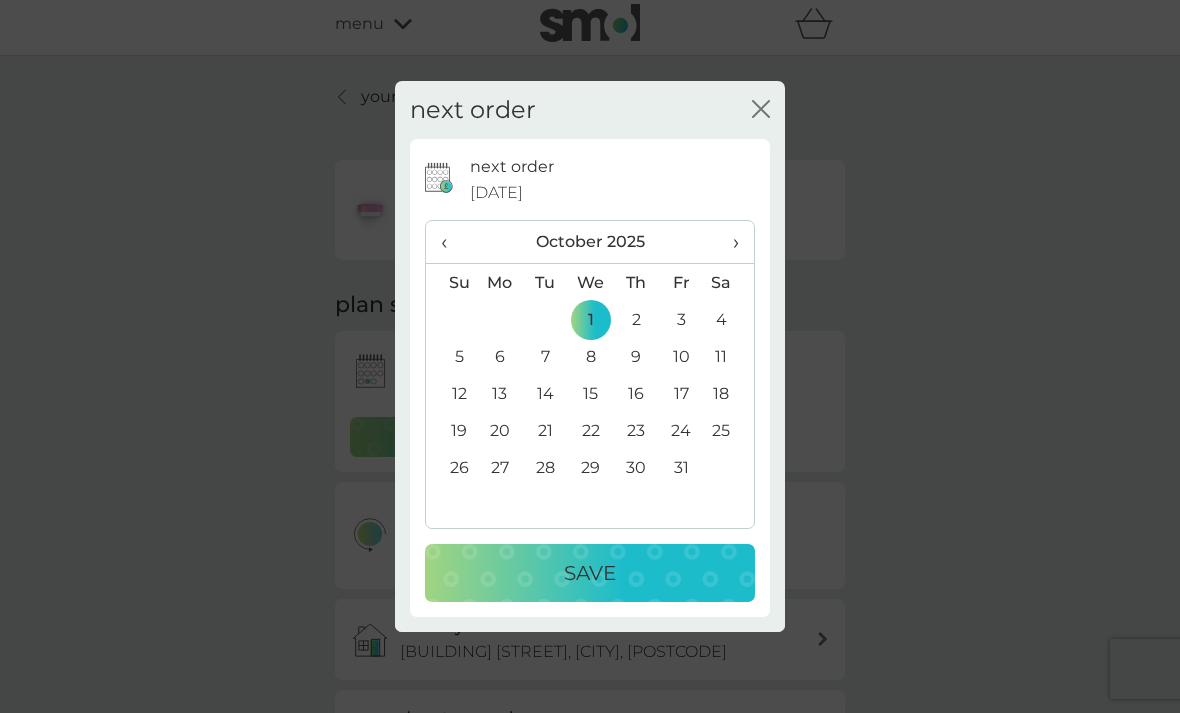 click on "Save" at bounding box center [590, 573] 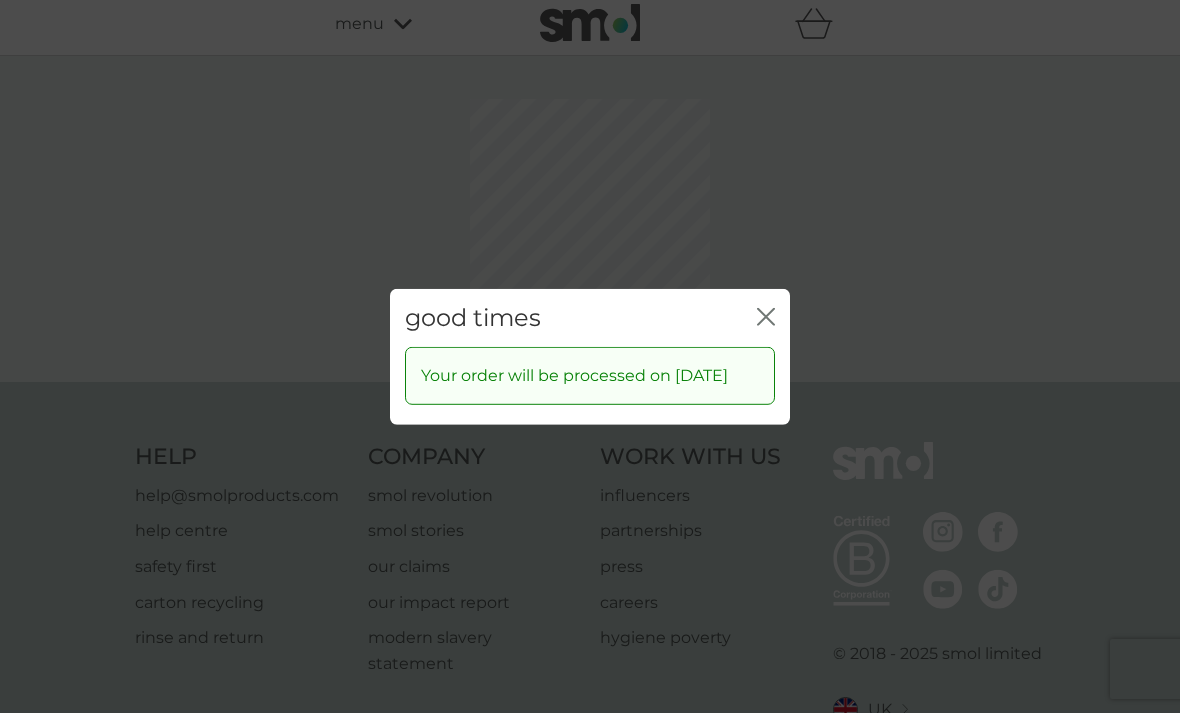 click on "good times close Your order will be processed on [DATE]" at bounding box center [590, 356] 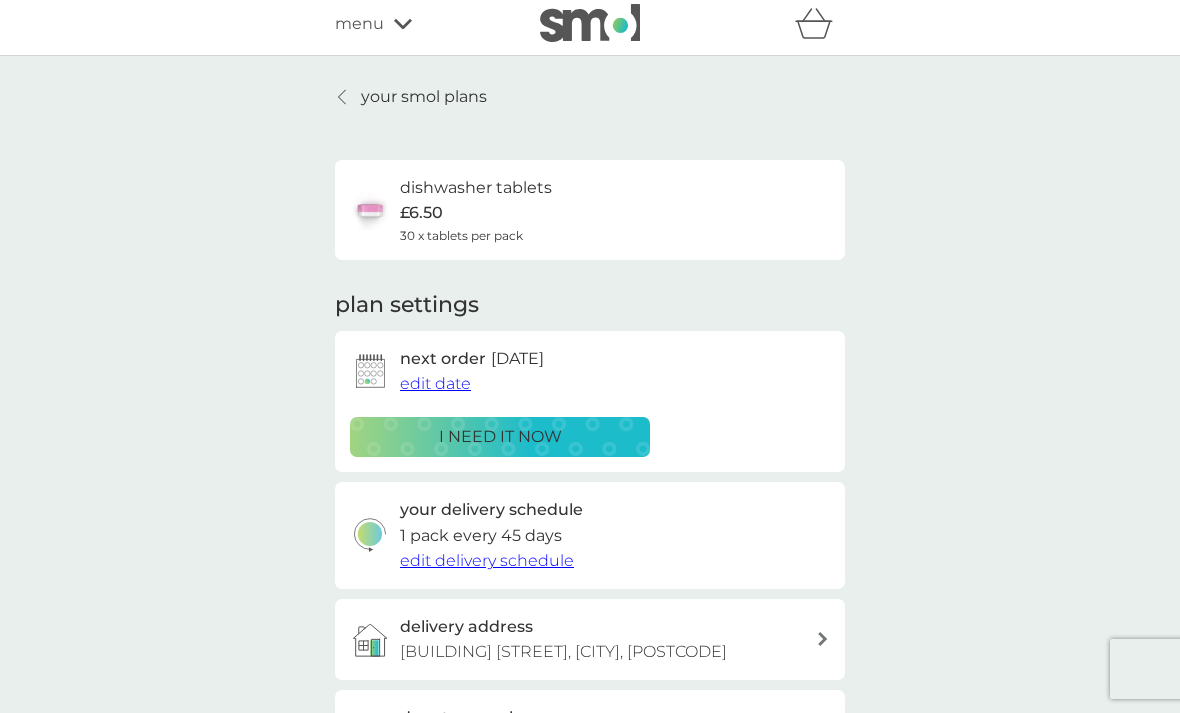scroll, scrollTop: 0, scrollLeft: 0, axis: both 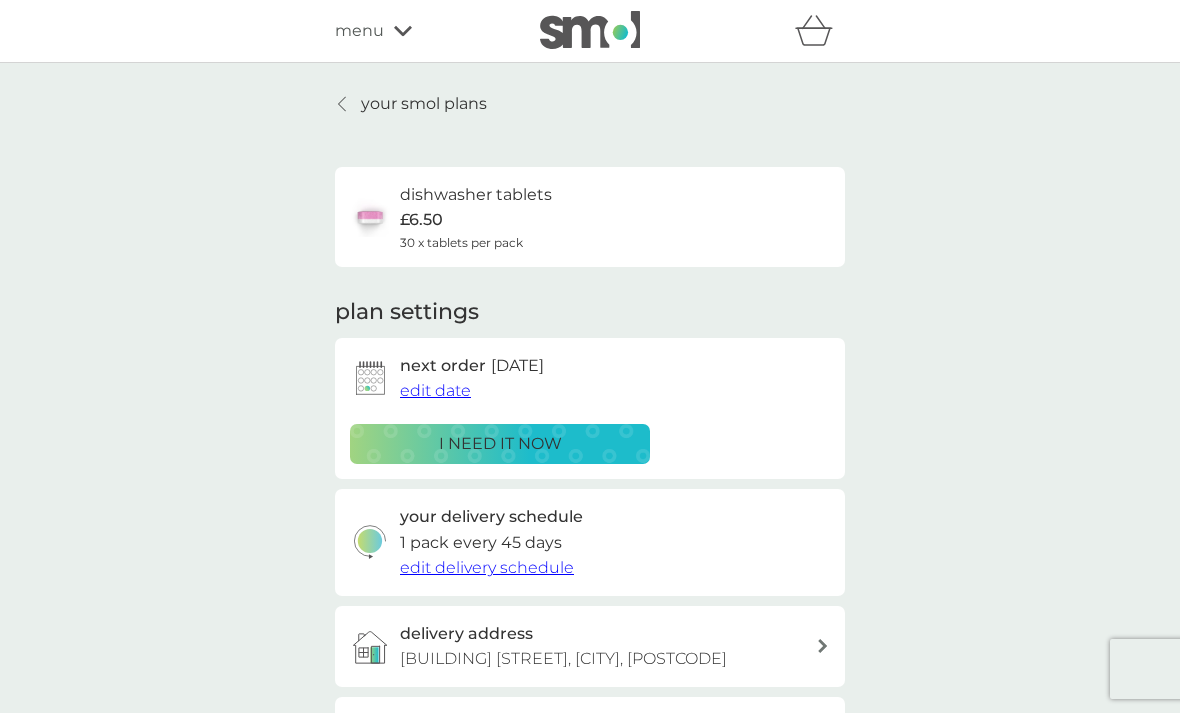 click on "your smol plans" at bounding box center [424, 104] 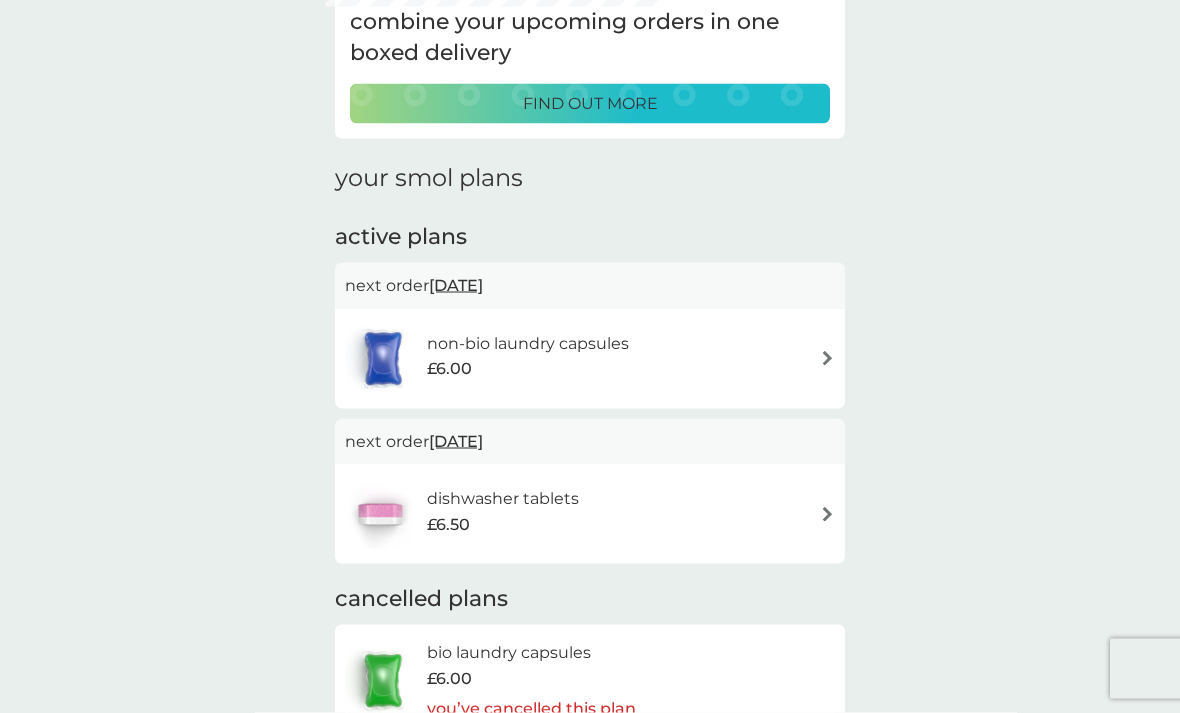 scroll, scrollTop: 153, scrollLeft: 0, axis: vertical 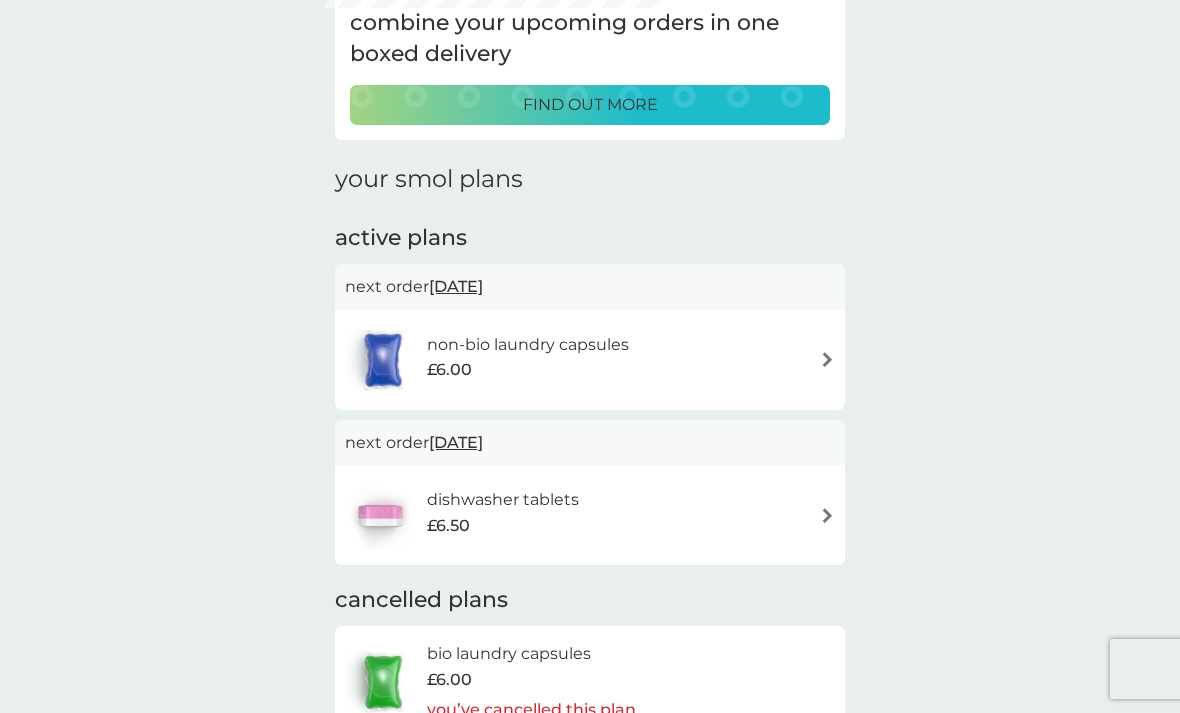 click on "non-bio laundry capsules" at bounding box center [528, 345] 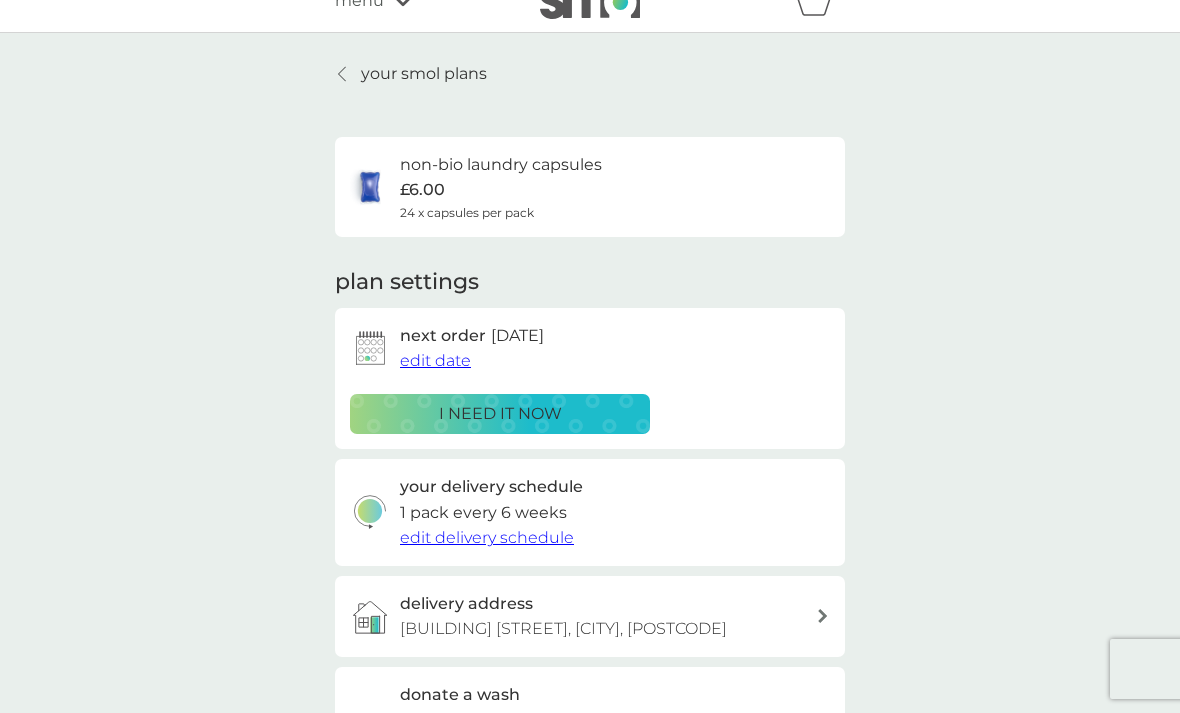 scroll, scrollTop: 31, scrollLeft: 0, axis: vertical 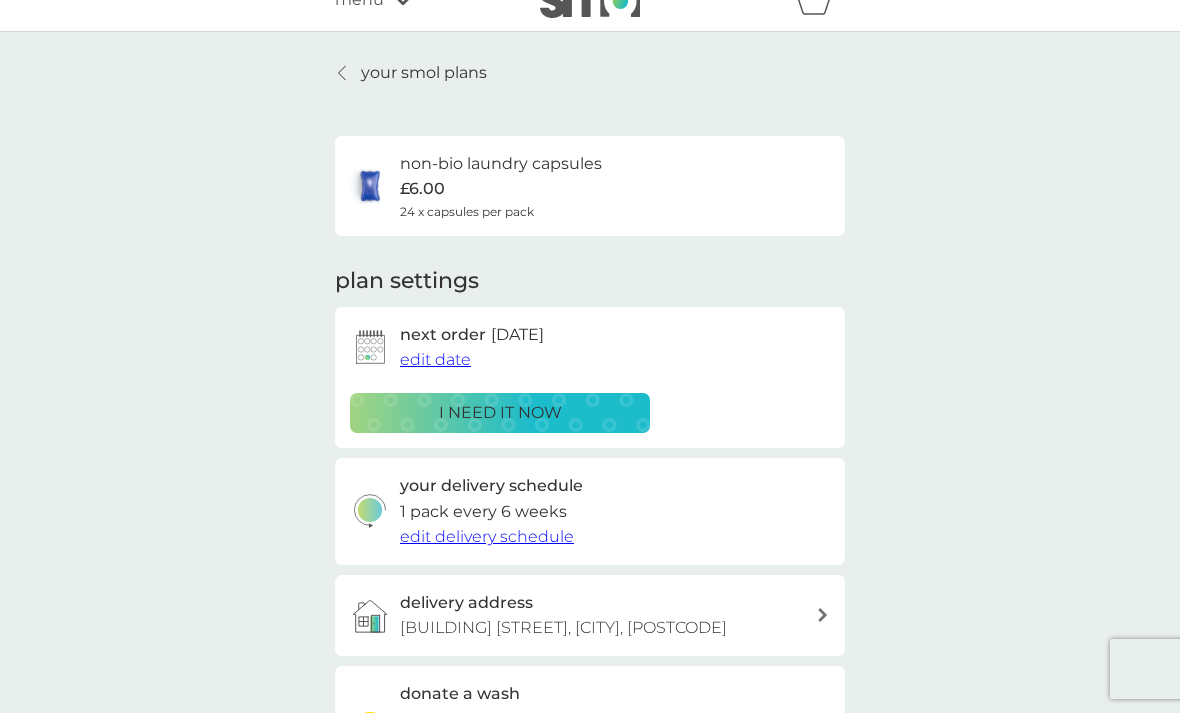 click on "your smol plans" at bounding box center [424, 73] 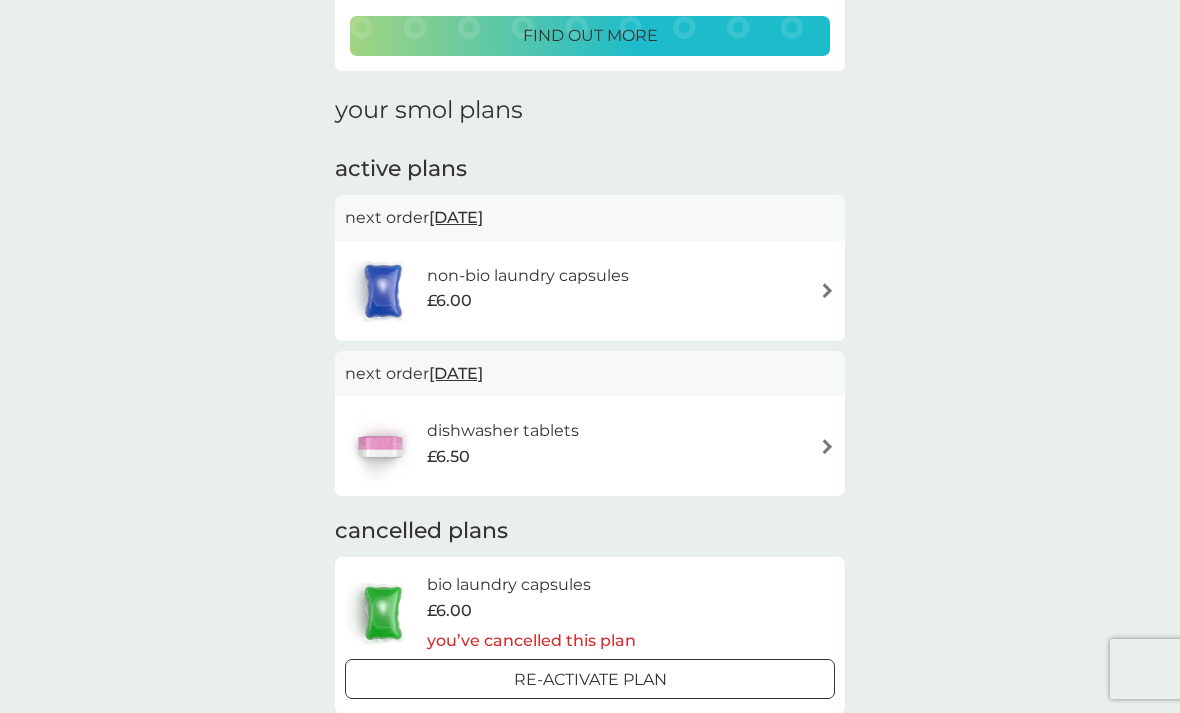 scroll, scrollTop: 249, scrollLeft: 0, axis: vertical 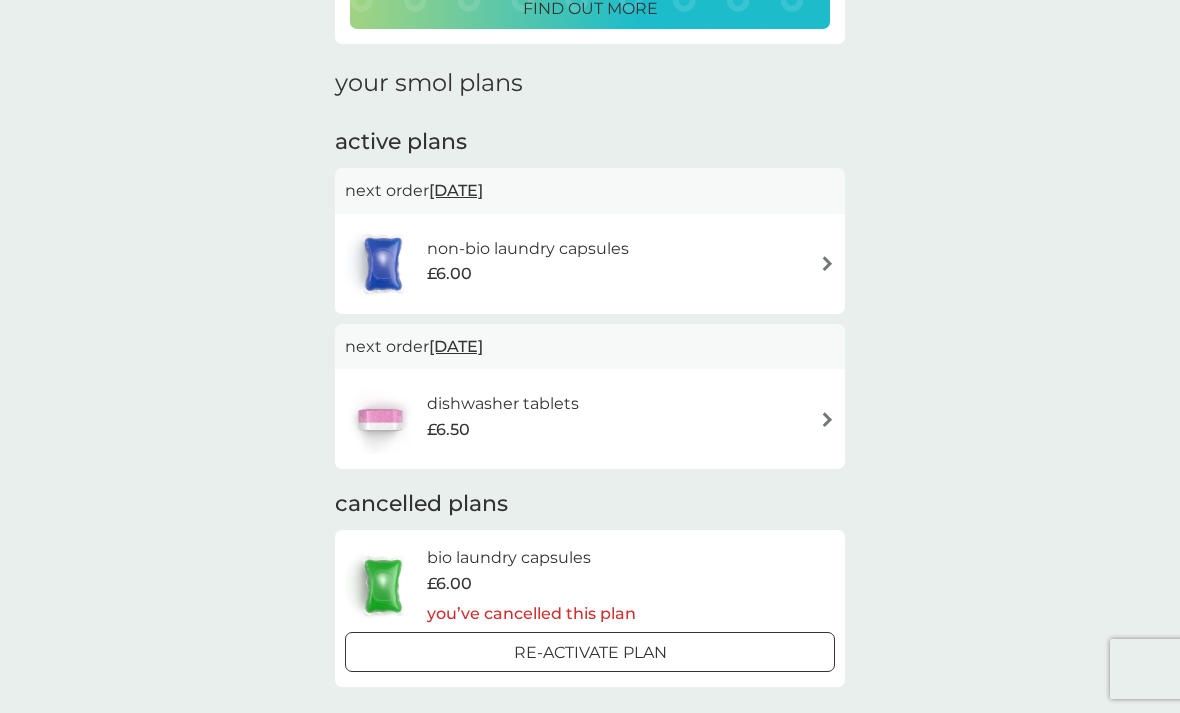click on "dishwasher tablets £6.50" at bounding box center (590, 419) 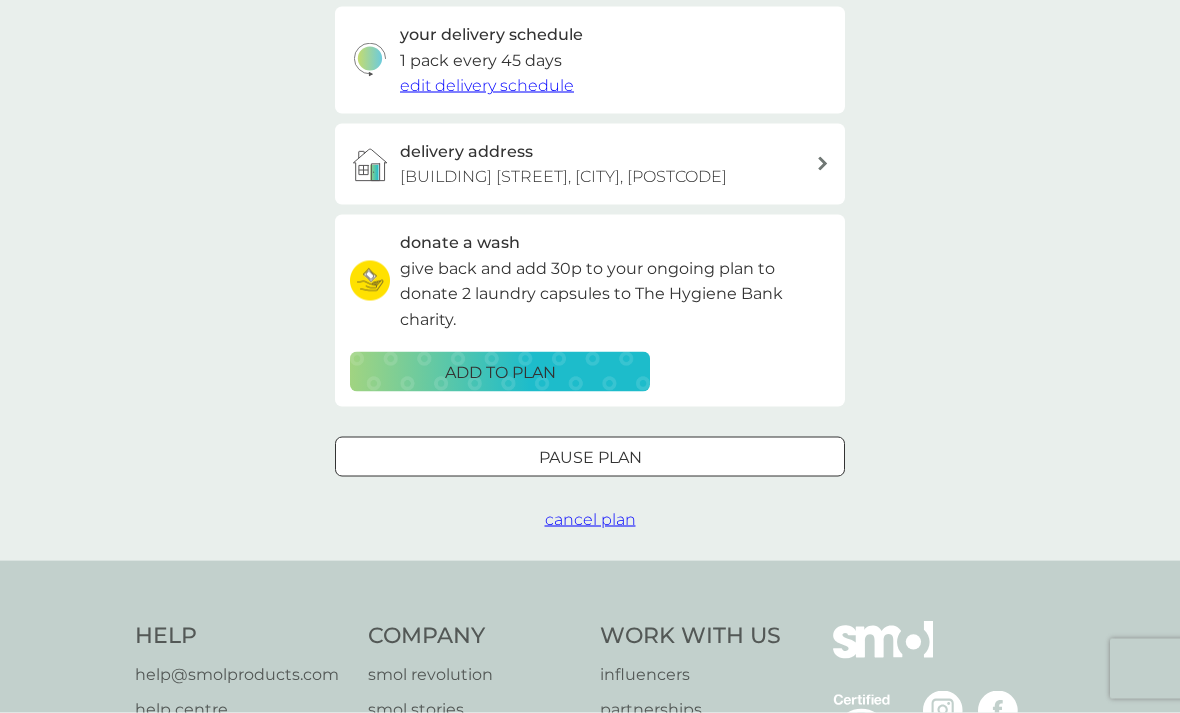 scroll, scrollTop: 483, scrollLeft: 0, axis: vertical 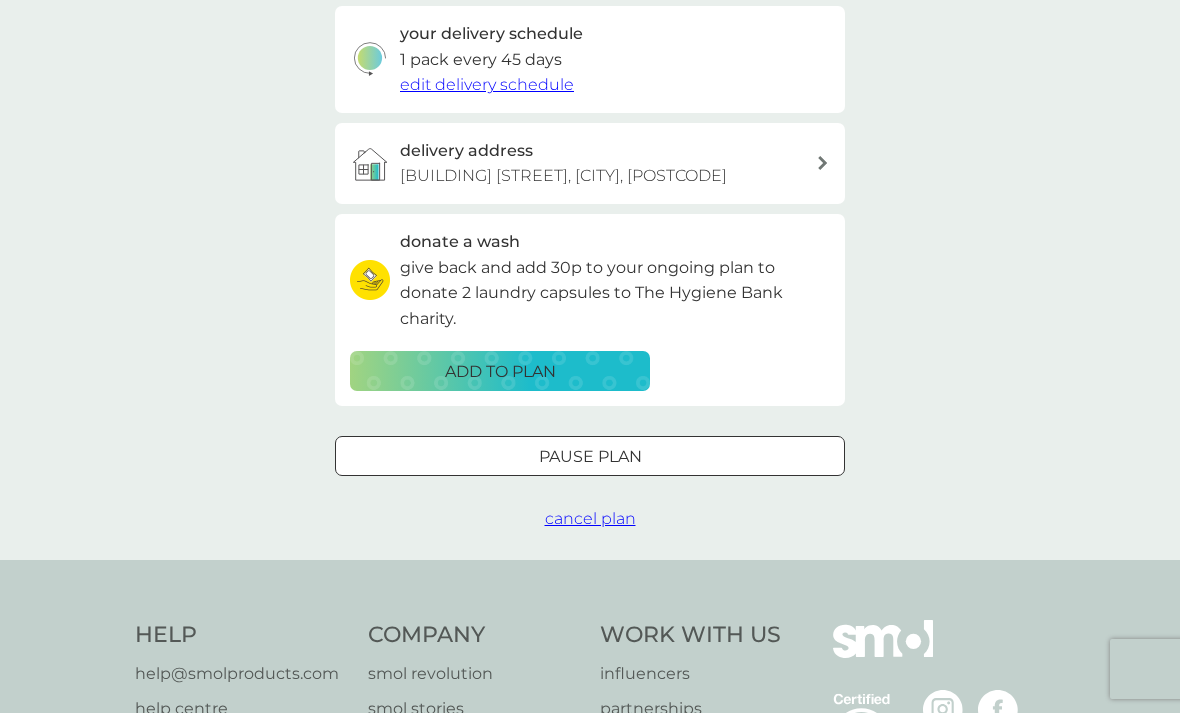 click on "Pause plan" at bounding box center [590, 457] 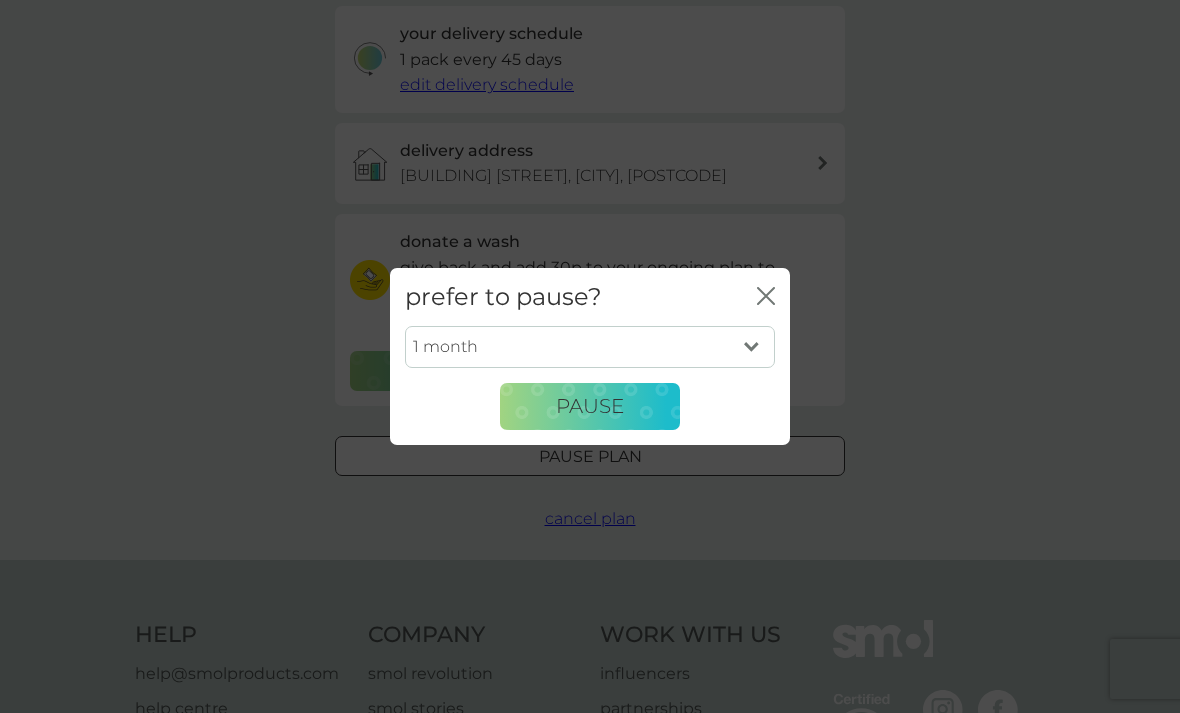 click on "Pause" at bounding box center (590, 407) 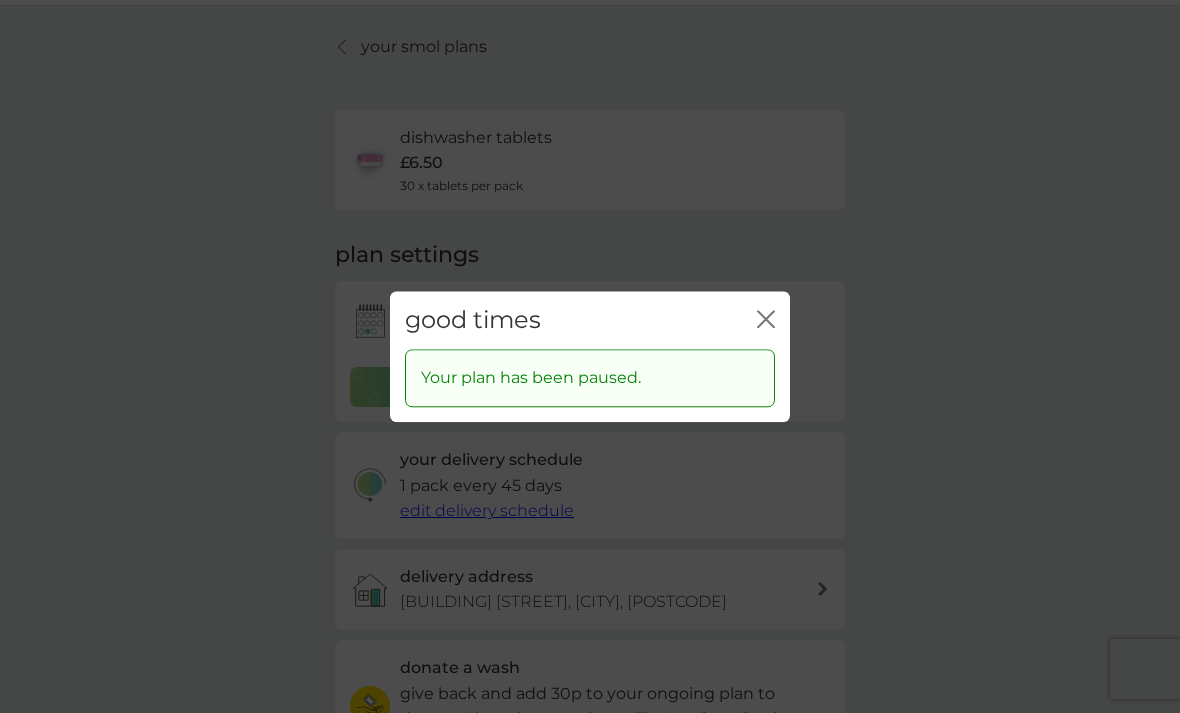 scroll, scrollTop: 58, scrollLeft: 0, axis: vertical 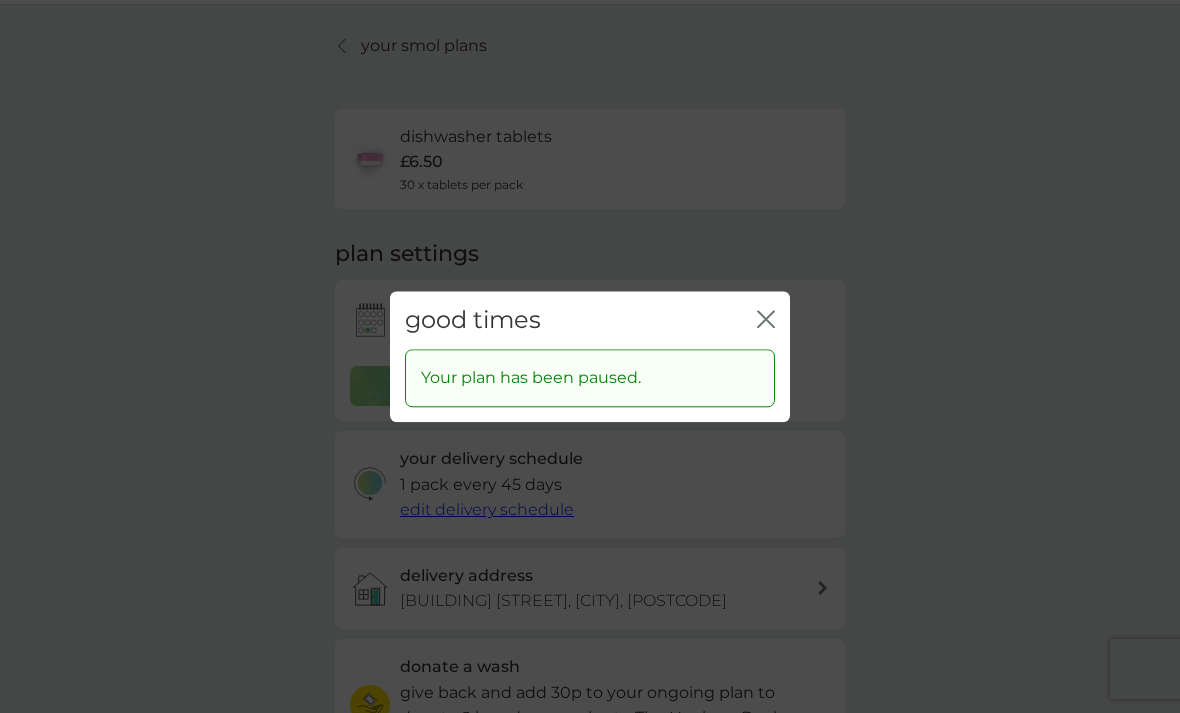 click 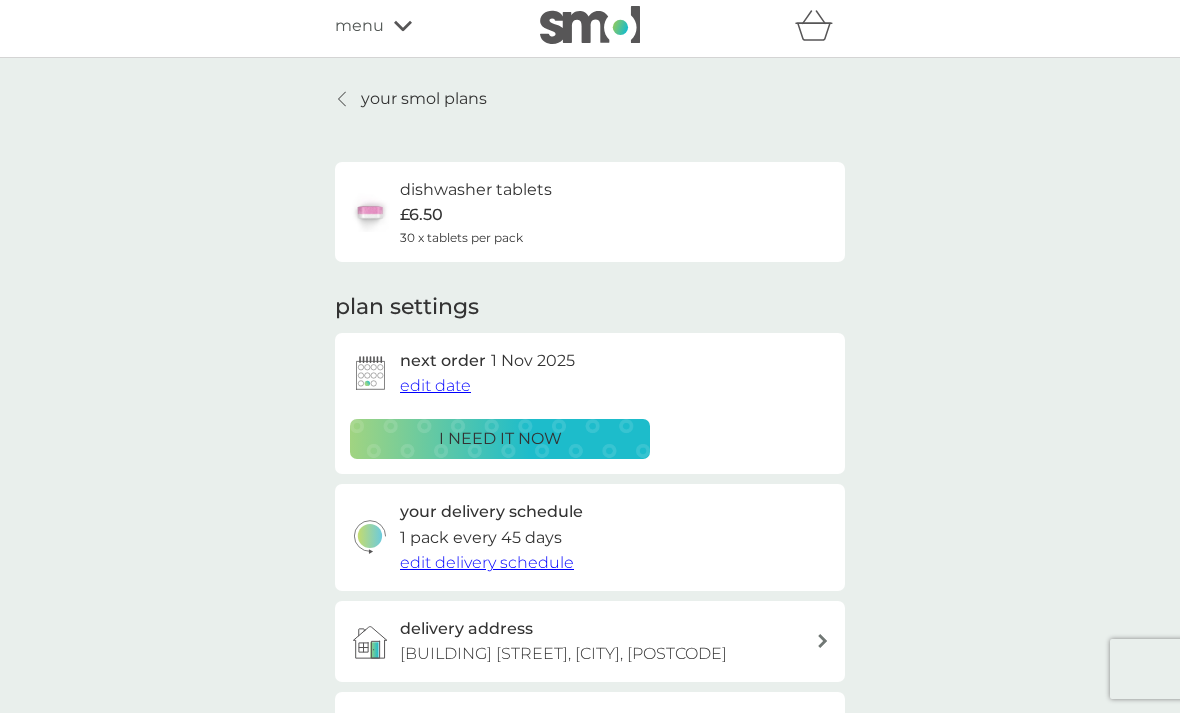scroll, scrollTop: 0, scrollLeft: 0, axis: both 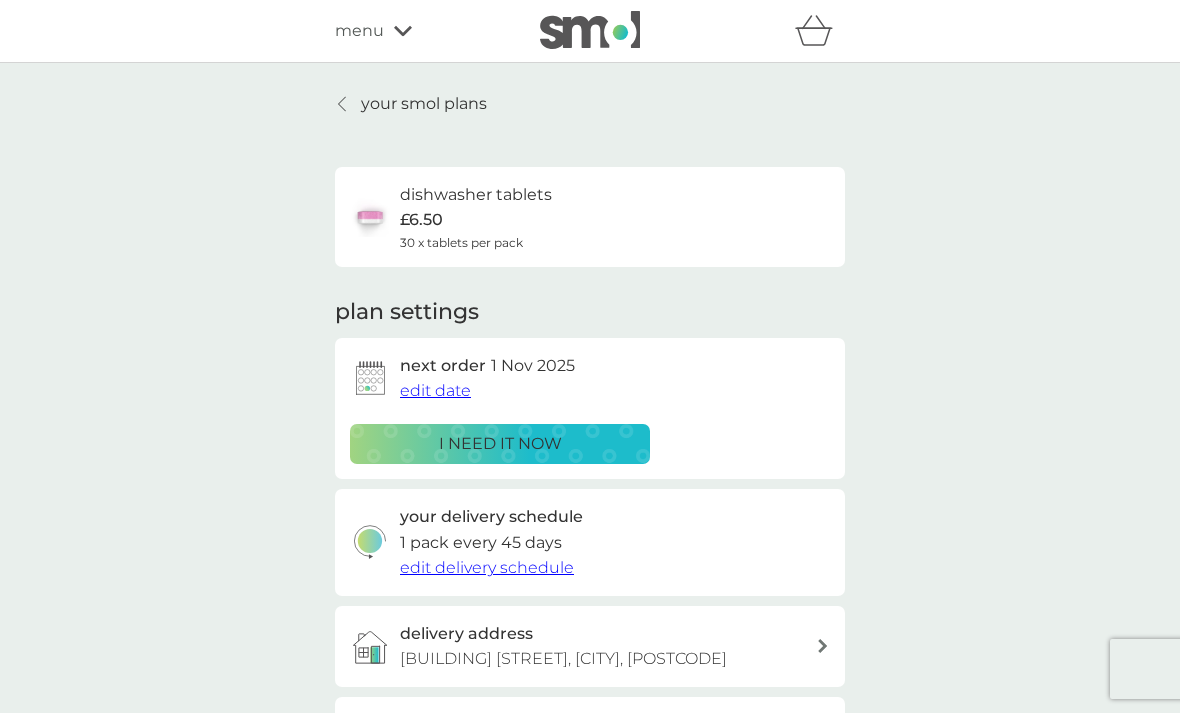 click on "menu" at bounding box center (420, 31) 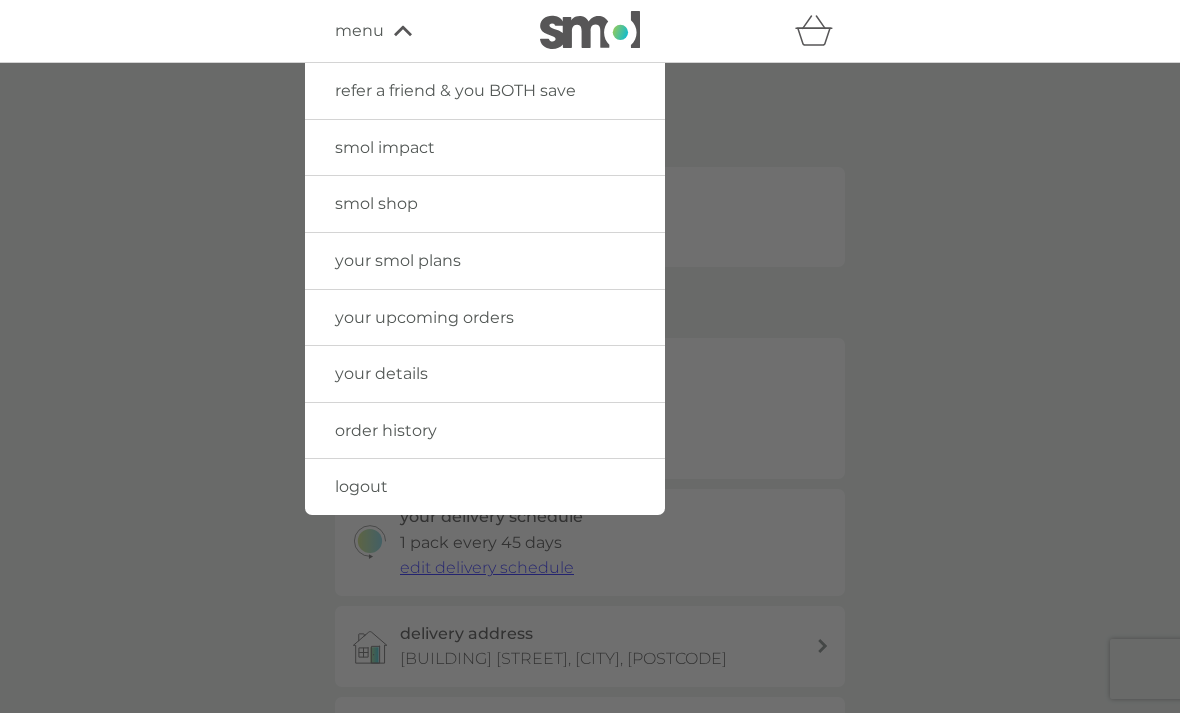 click on "smol shop" at bounding box center [485, 204] 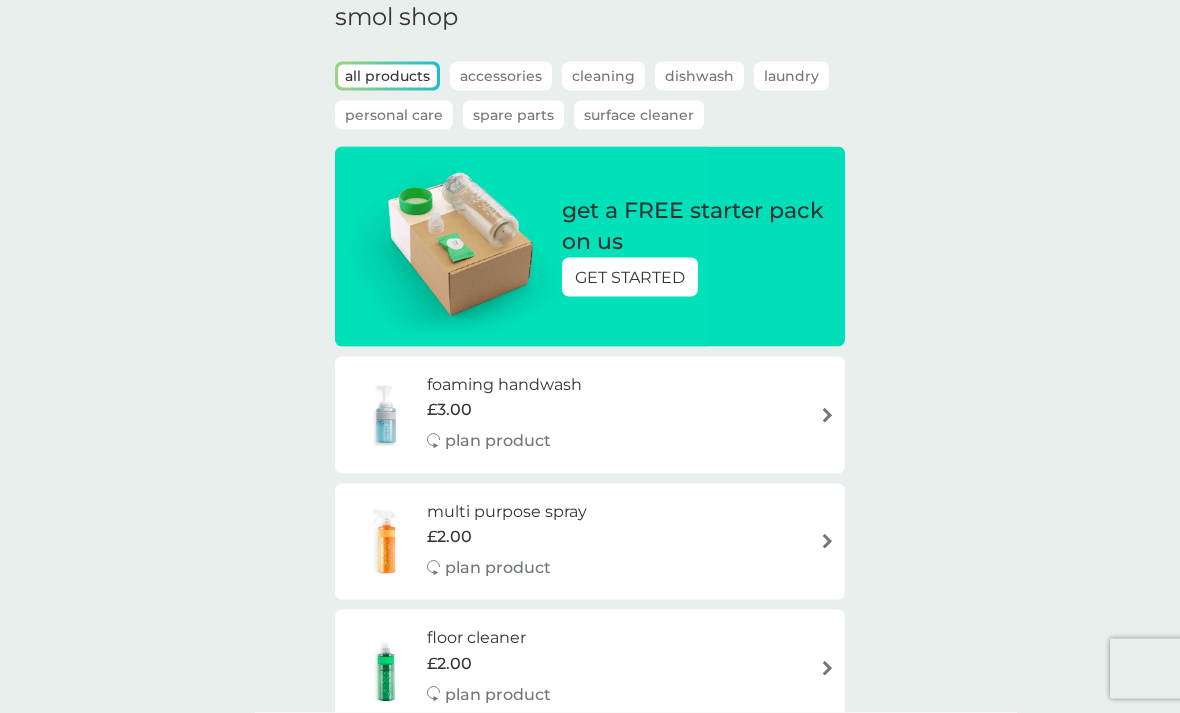 scroll, scrollTop: 0, scrollLeft: 0, axis: both 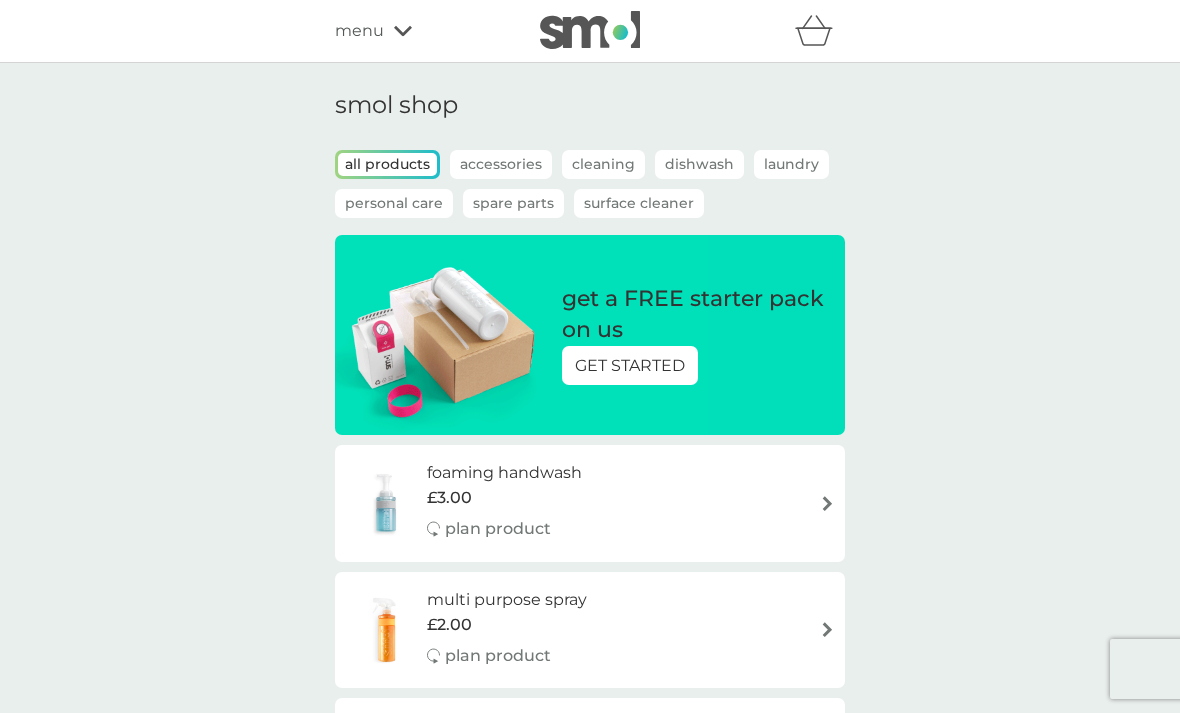 click 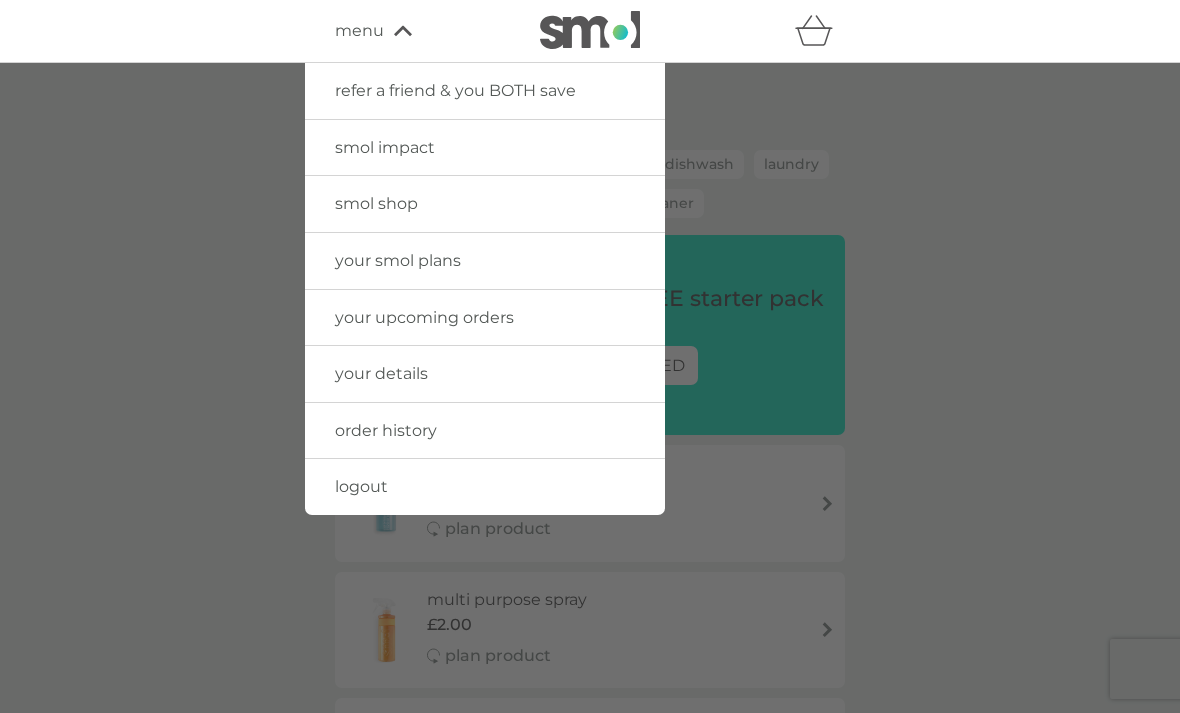 click on "logout" at bounding box center [485, 487] 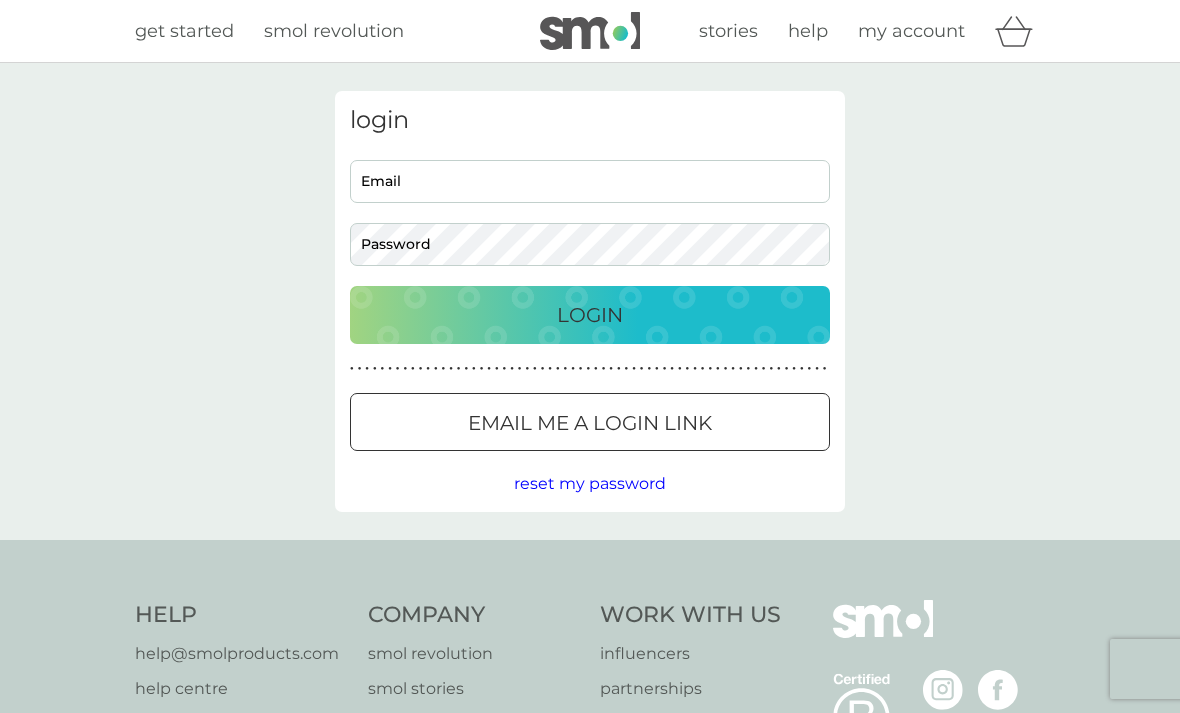scroll, scrollTop: 0, scrollLeft: 0, axis: both 